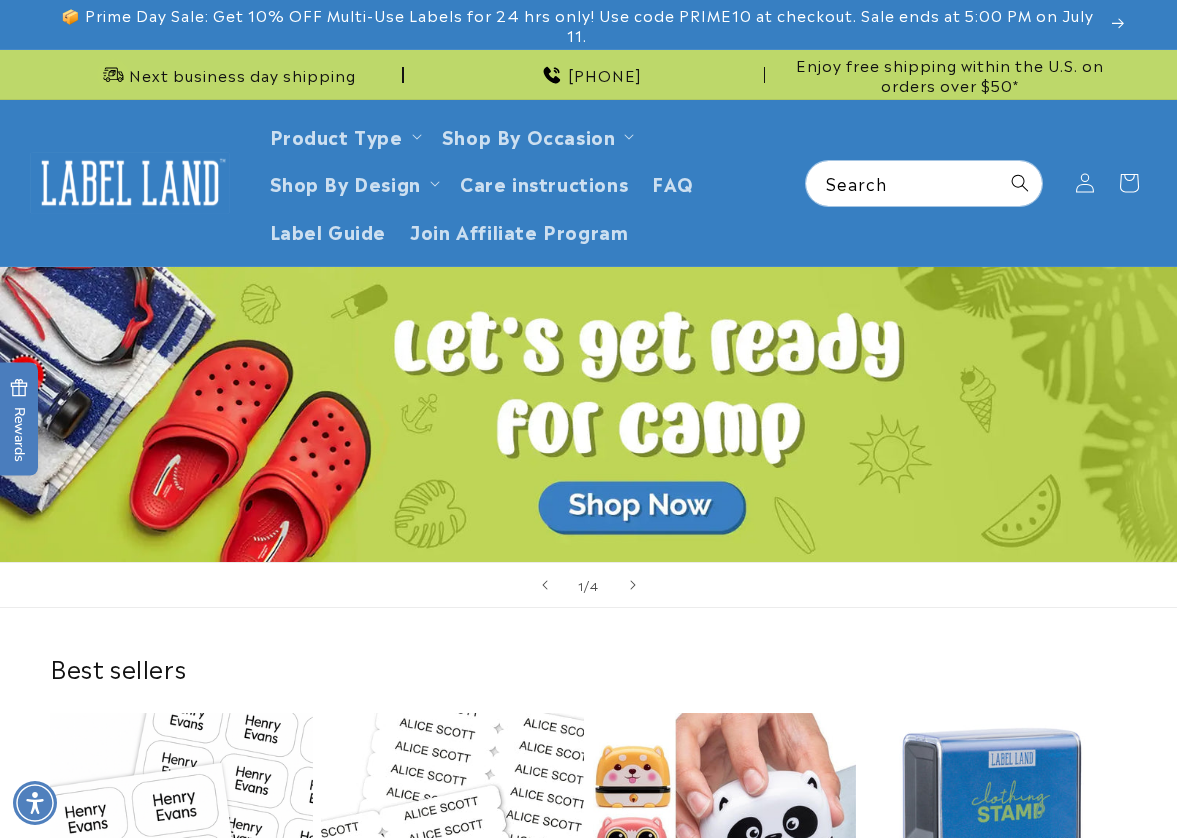 scroll, scrollTop: 0, scrollLeft: 0, axis: both 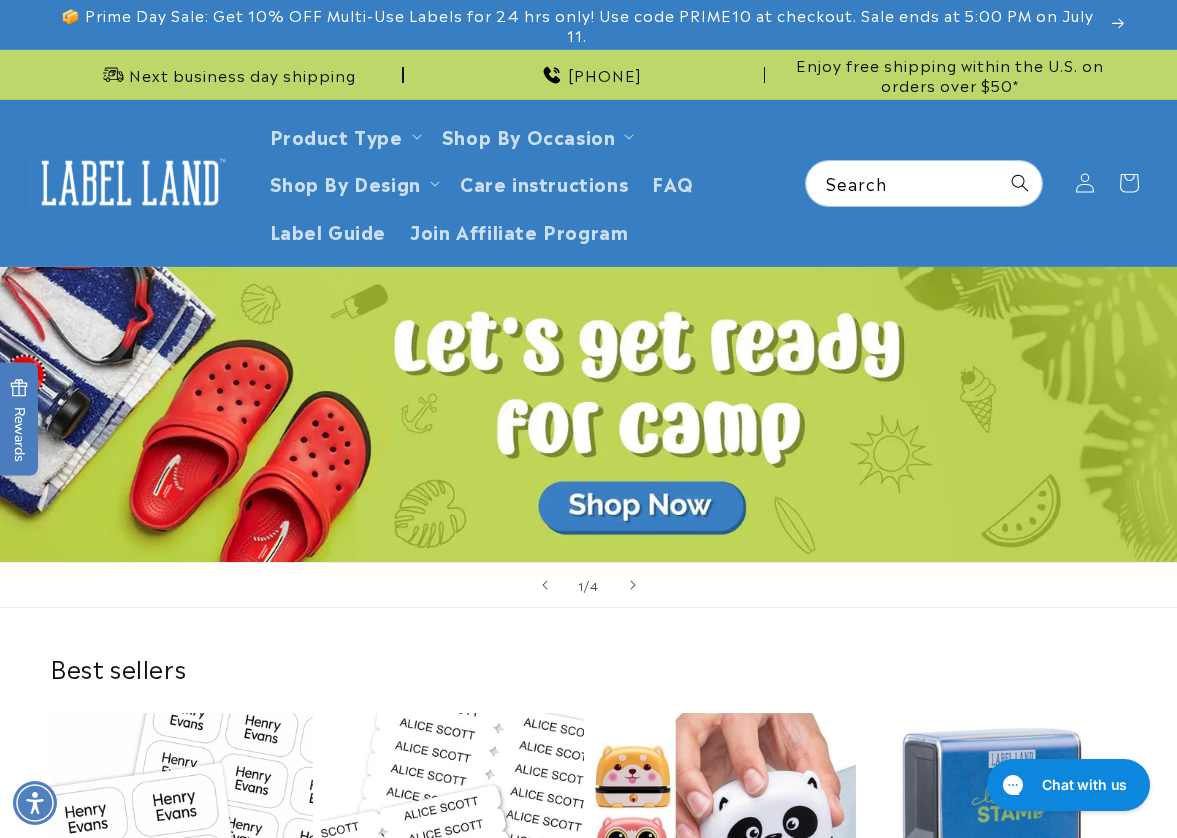 click on "Stick N' Wear Stikins® Labels
Best seller
Stick N' Wear Stikins® Labels
1064   reviews
Regular price
From $23.50
Regular price
Sale price
From $23.50
Unit price
/
per" at bounding box center [588, 912] 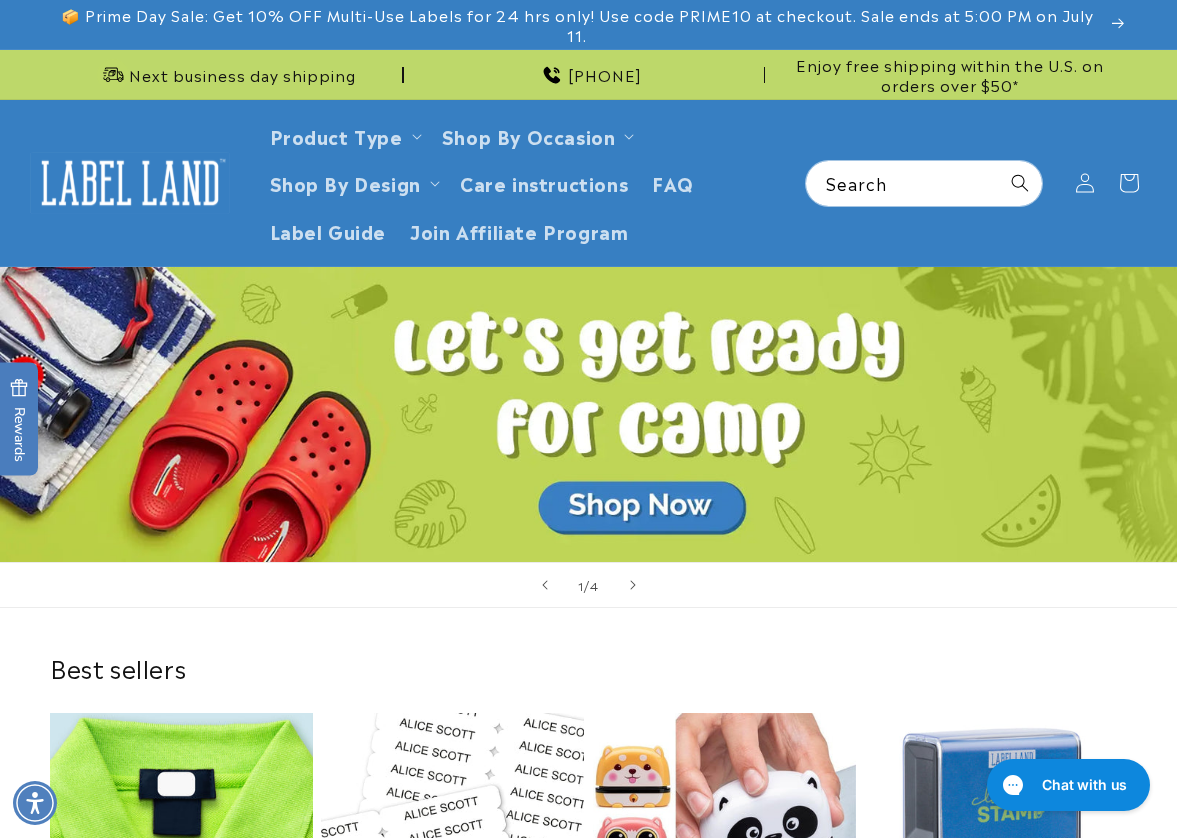 click on "Stick N' Wear Stikins® Labels" at bounding box center (181, 1017) 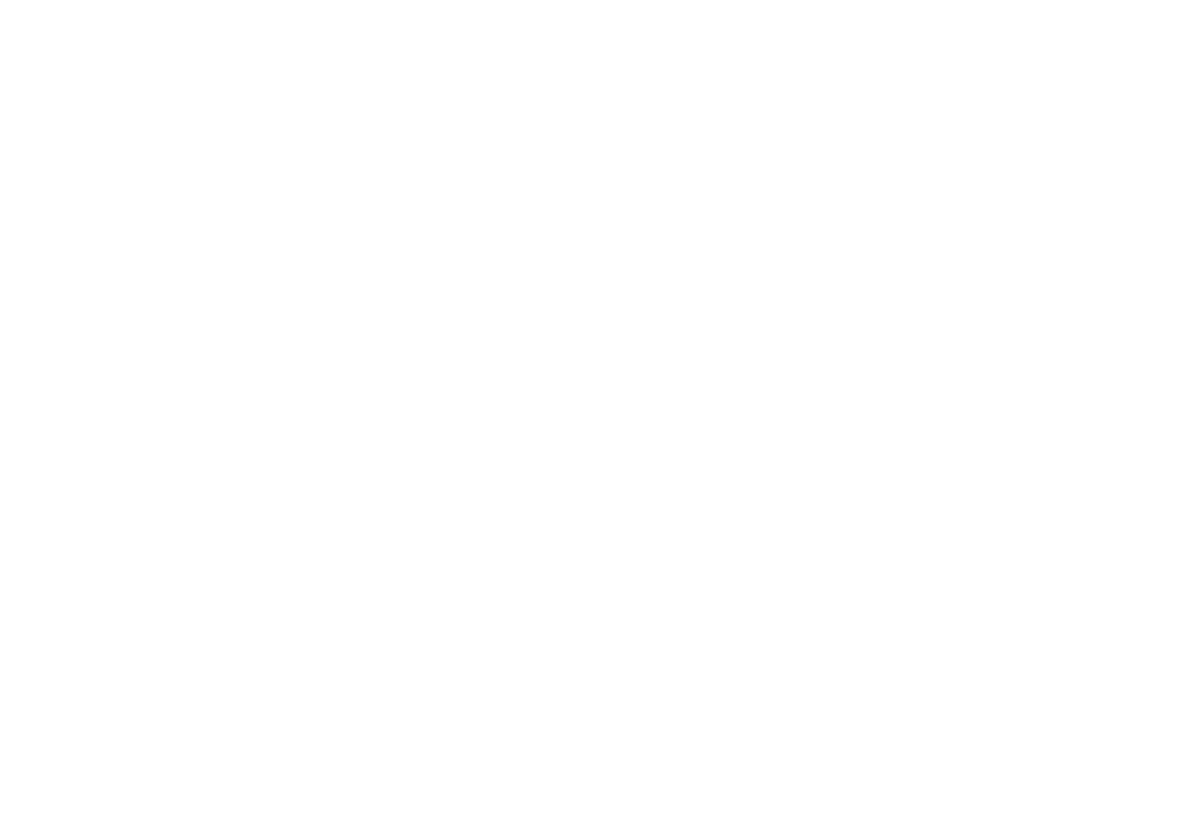 scroll, scrollTop: 0, scrollLeft: 0, axis: both 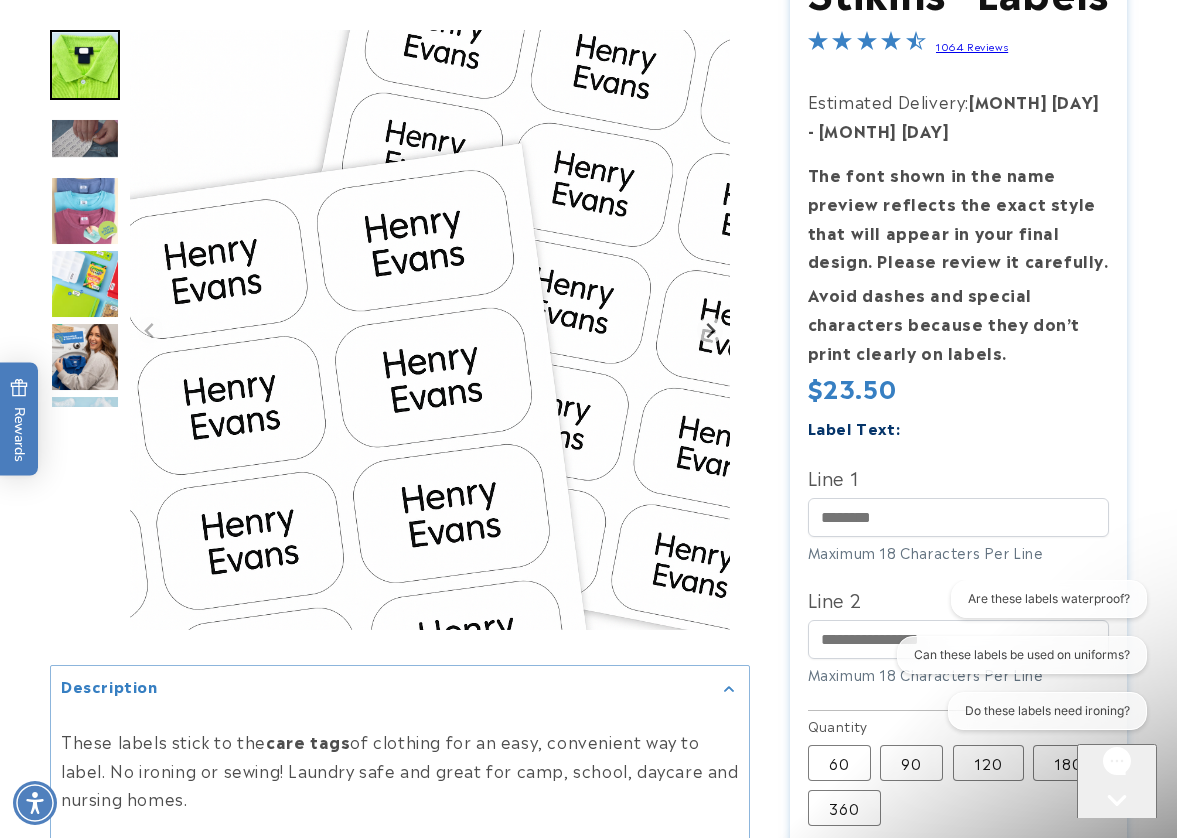 click 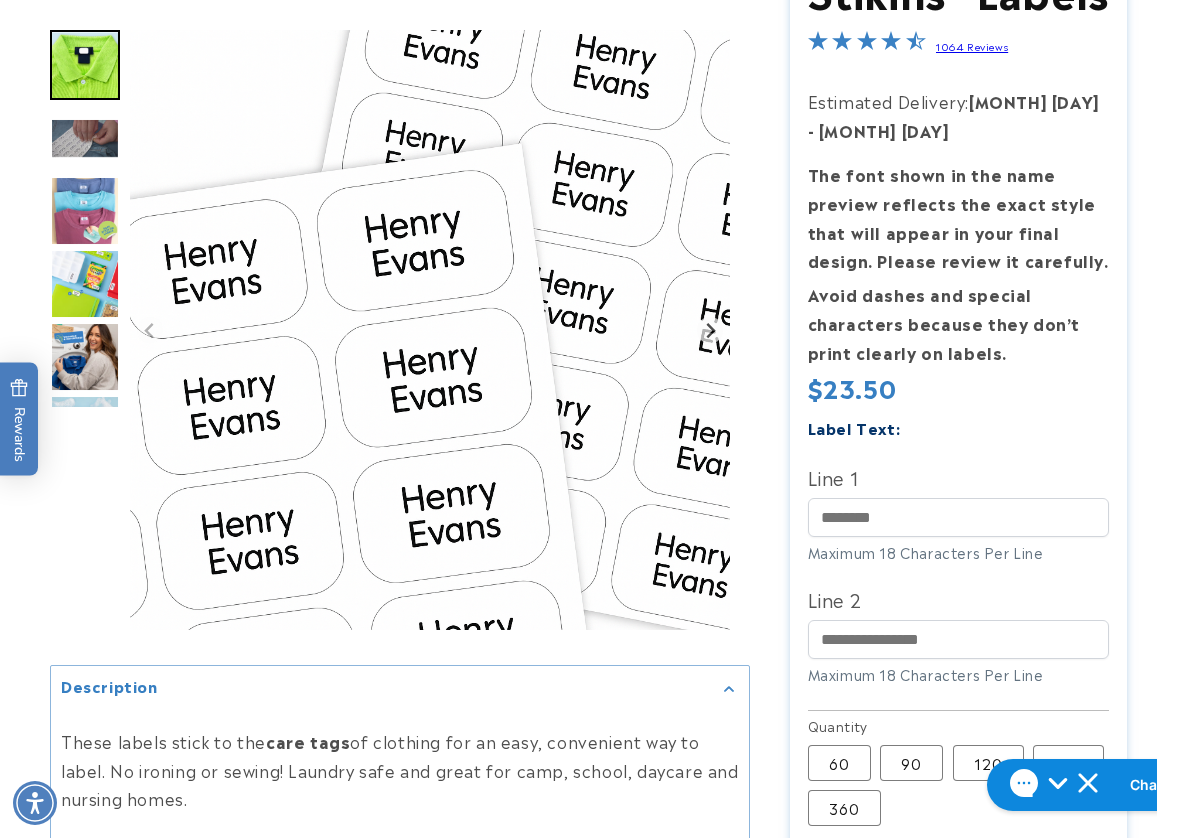 click at bounding box center [588, 575] 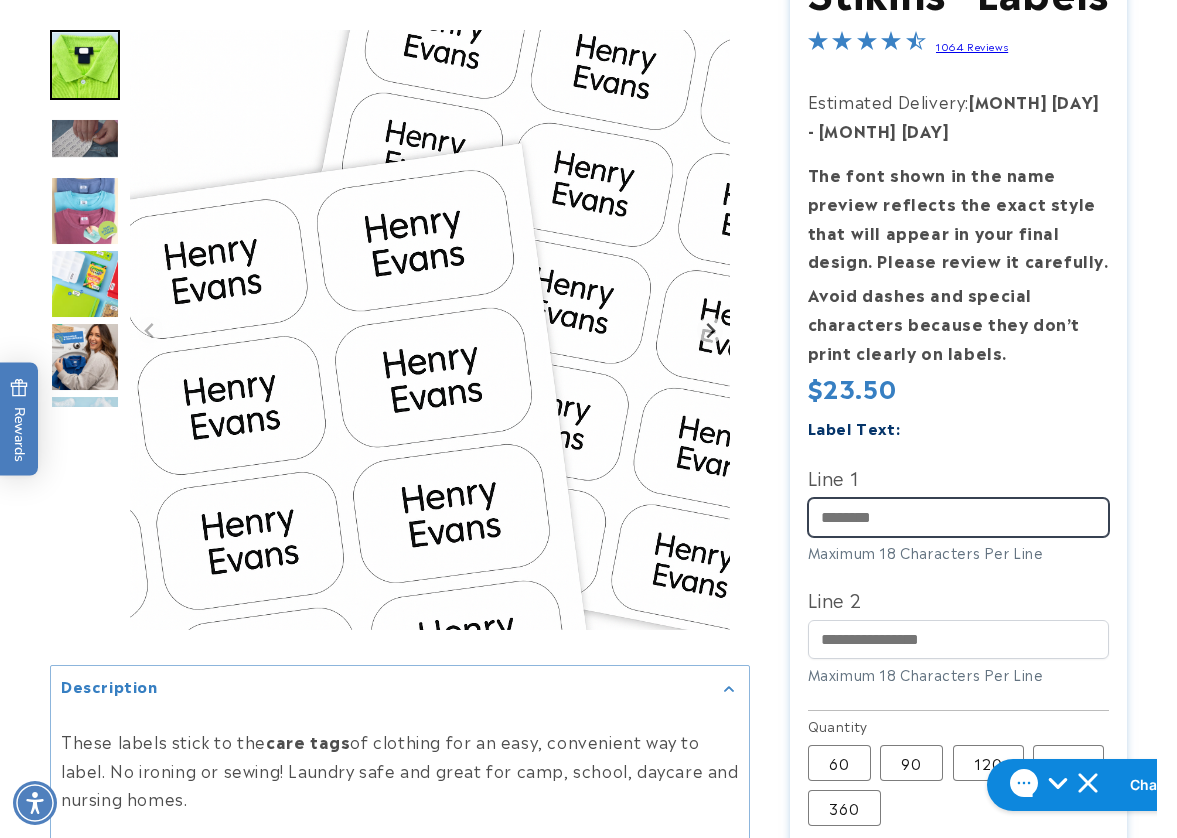 click on "Line 1" at bounding box center [959, 517] 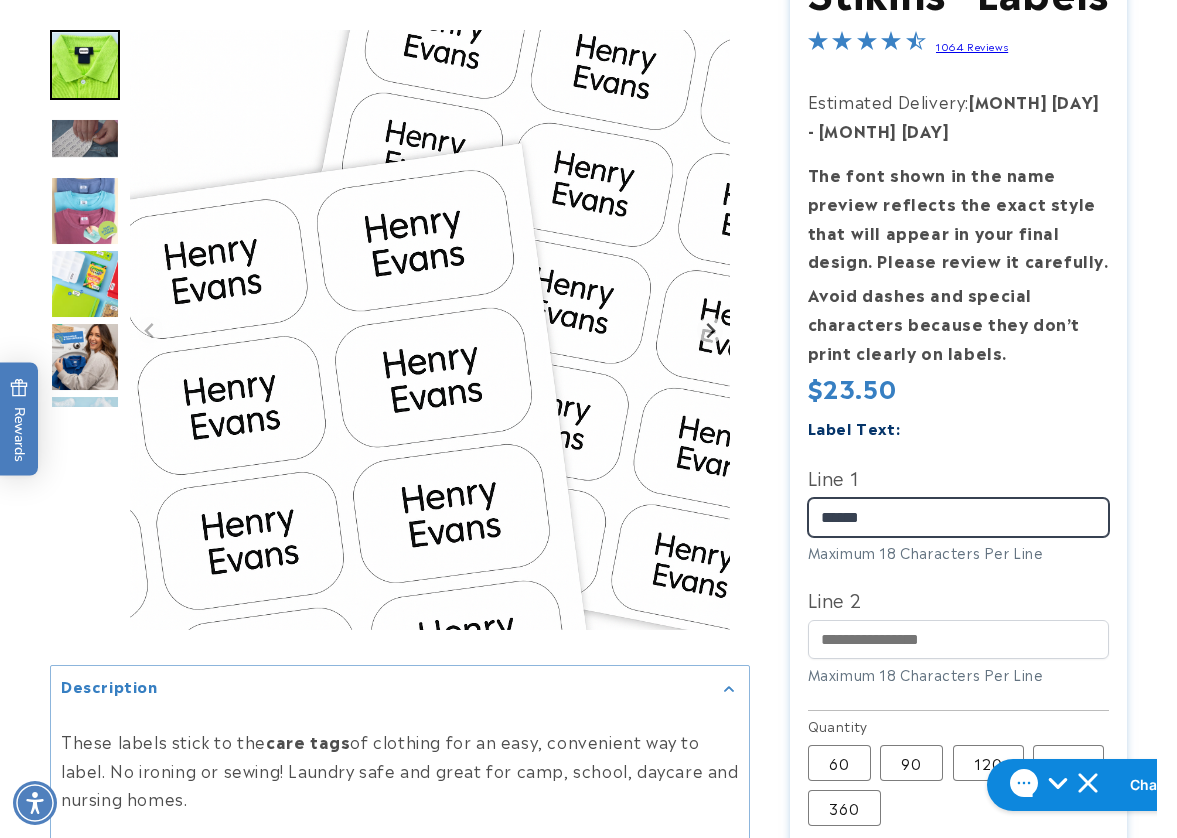 type on "******" 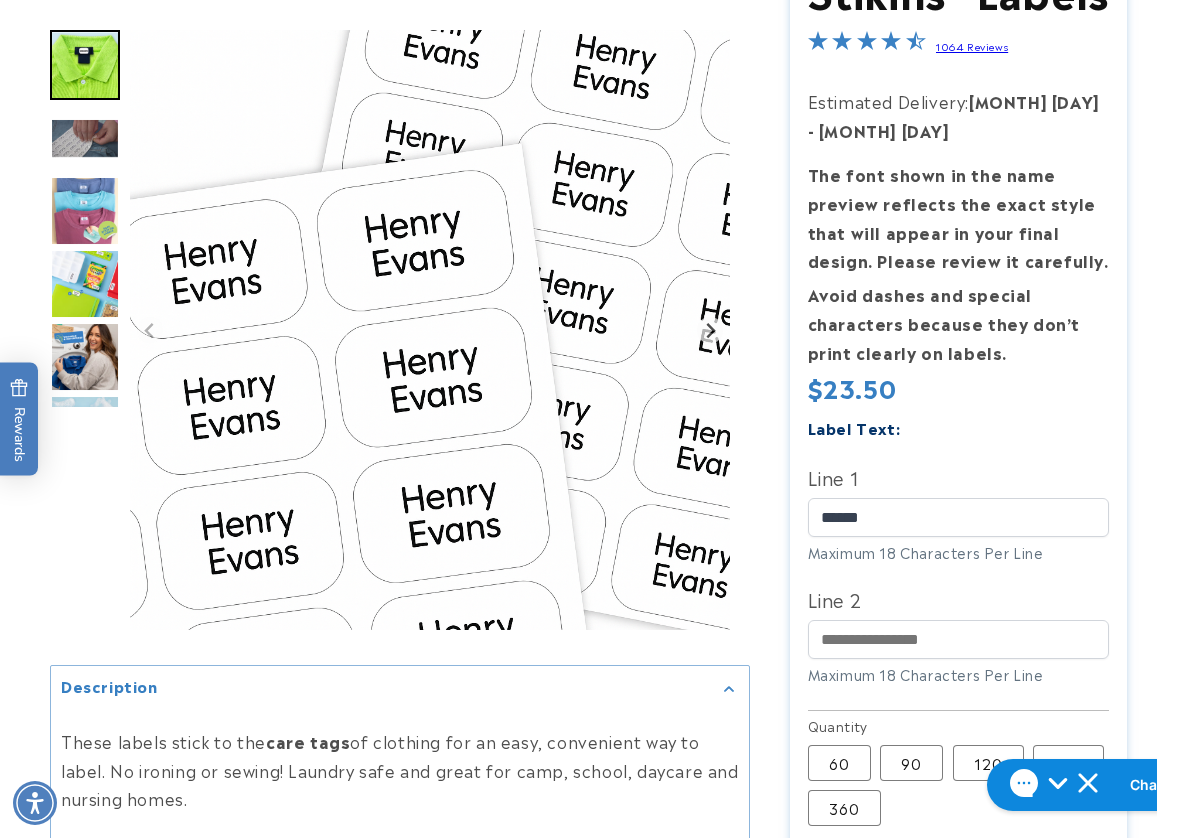 click at bounding box center [588, 575] 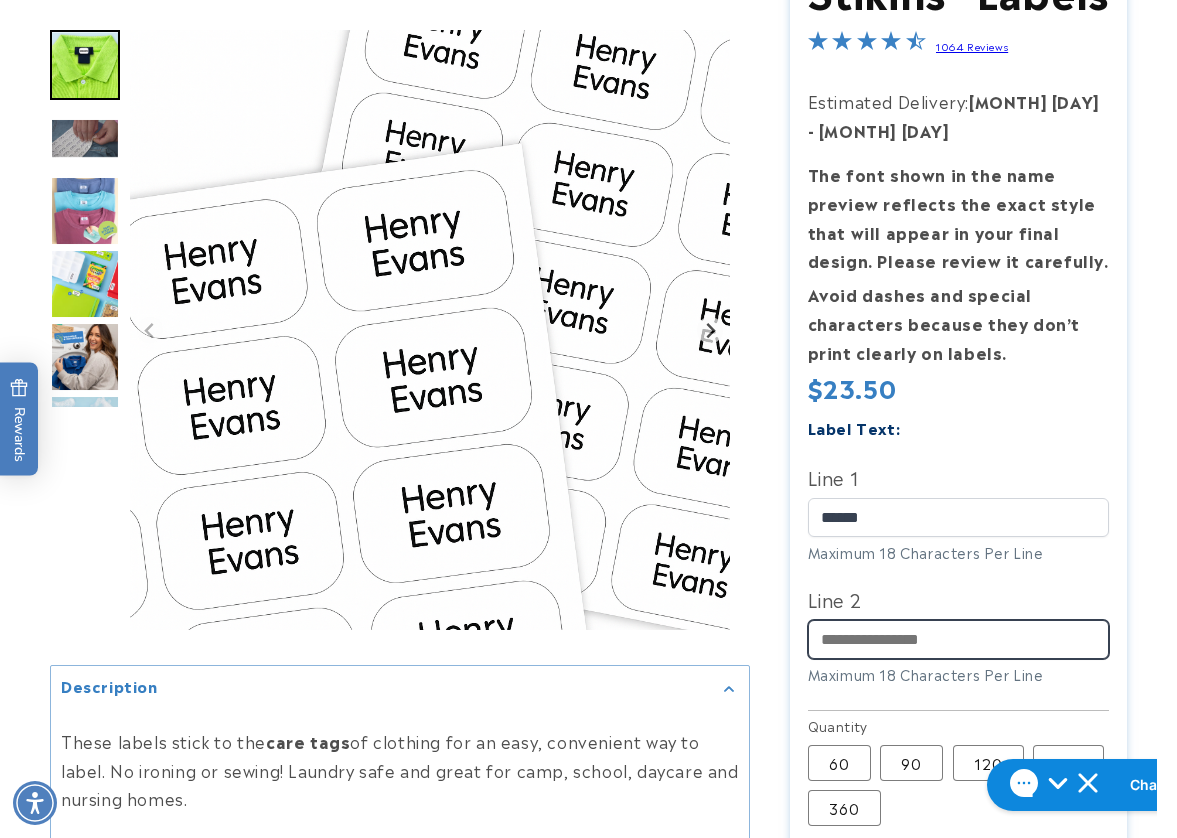 click on "Line 2" at bounding box center (959, 639) 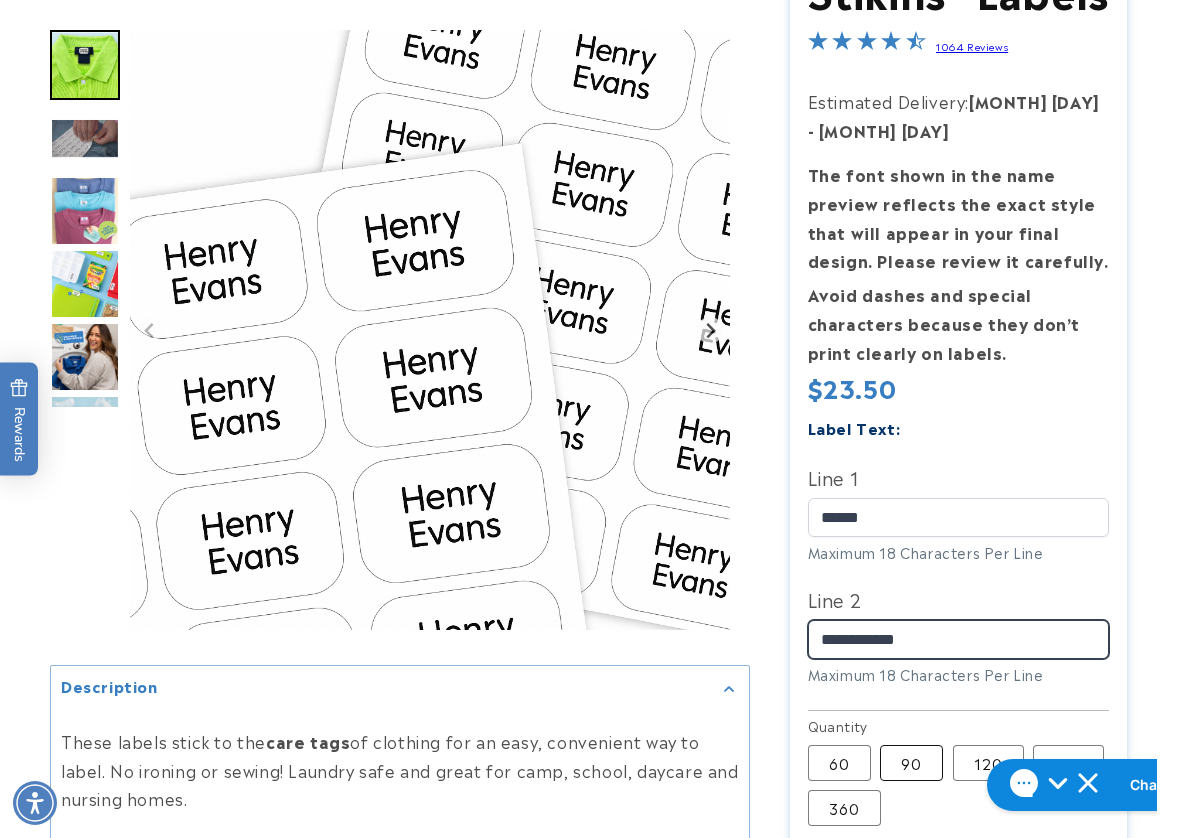 type on "**********" 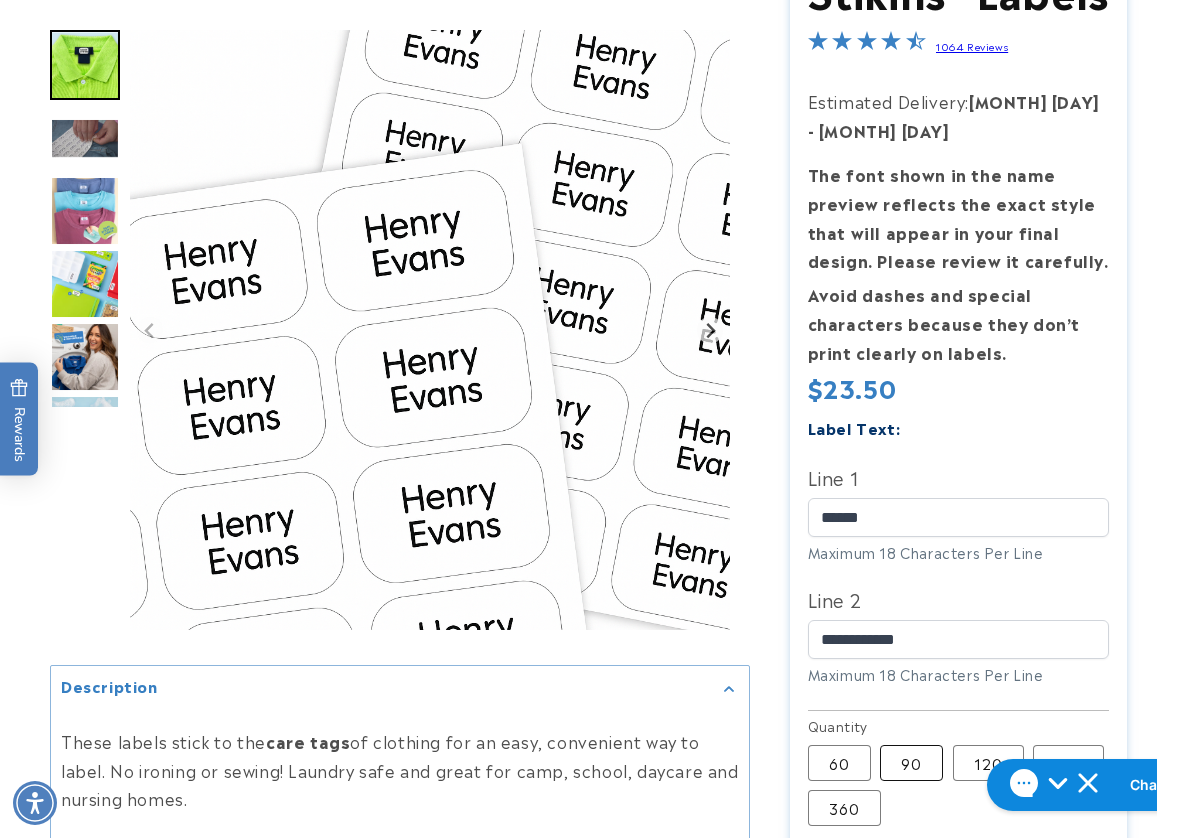 click on "90 Variant sold out or unavailable" at bounding box center (911, 763) 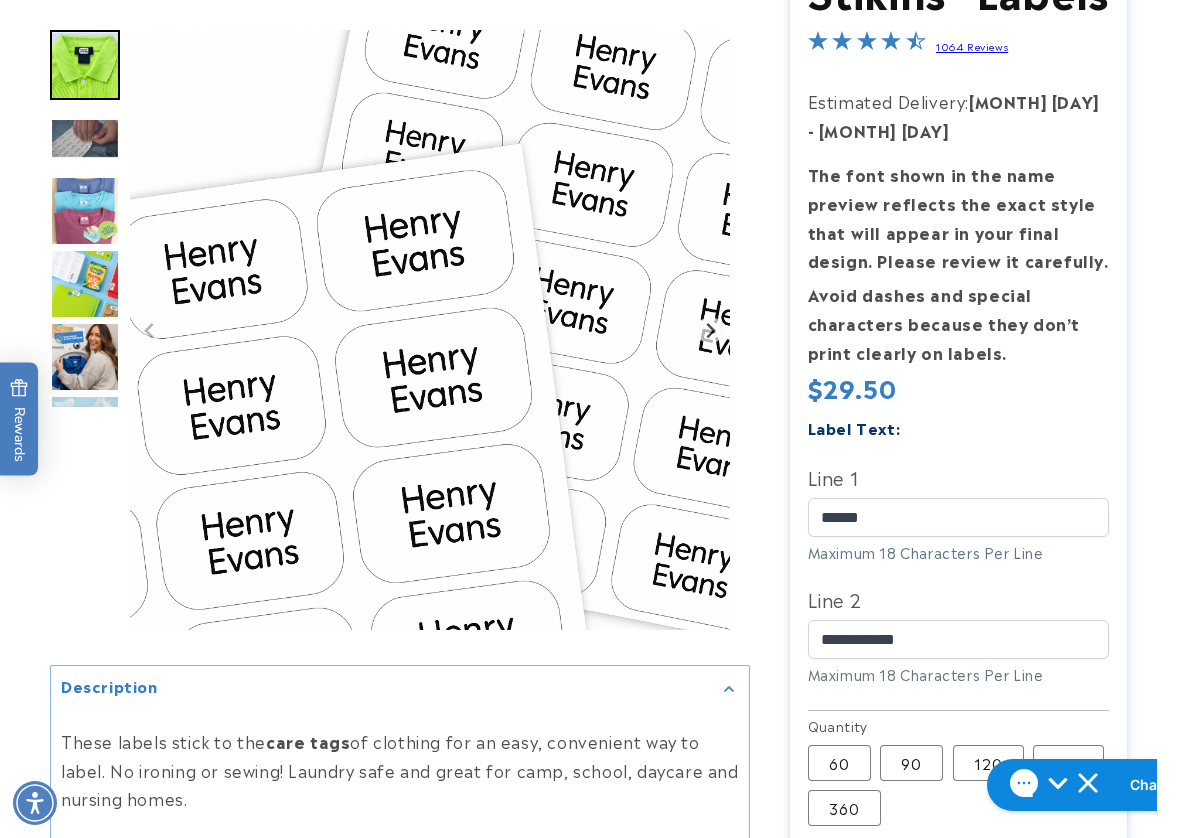 type 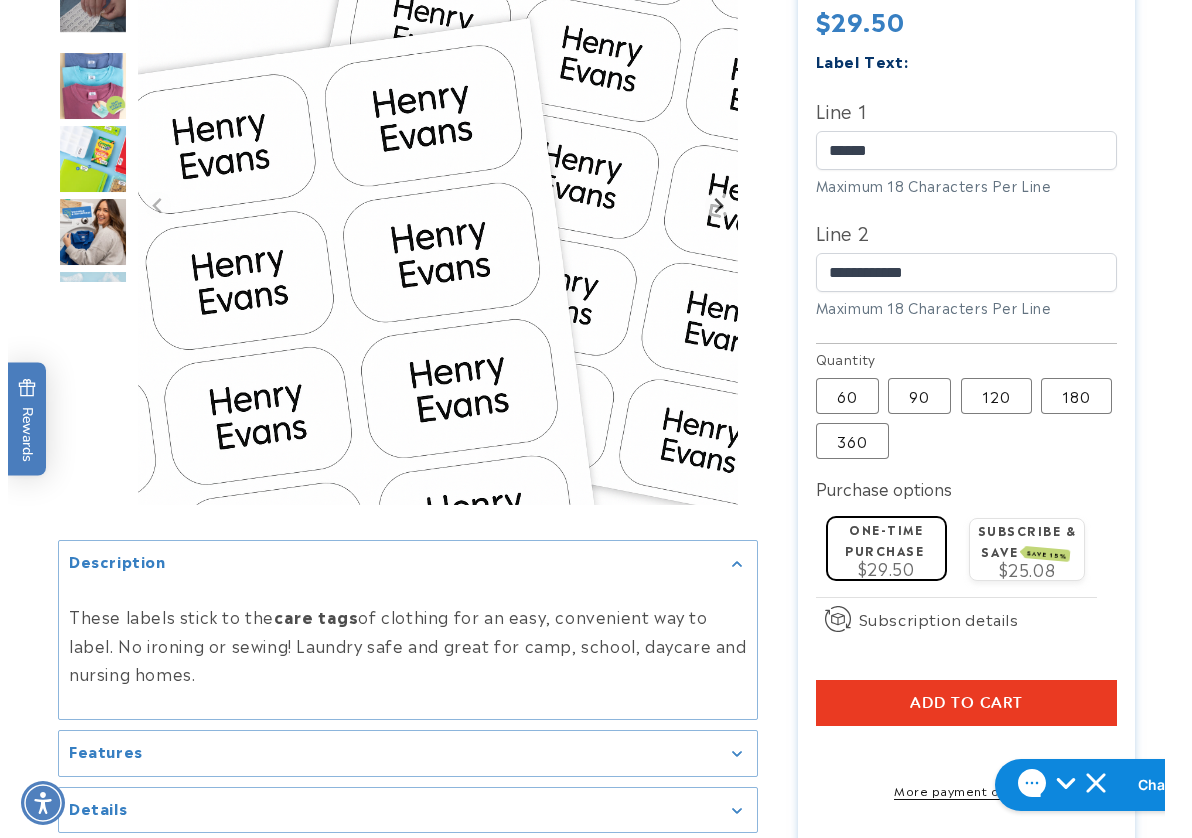 scroll, scrollTop: 800, scrollLeft: 0, axis: vertical 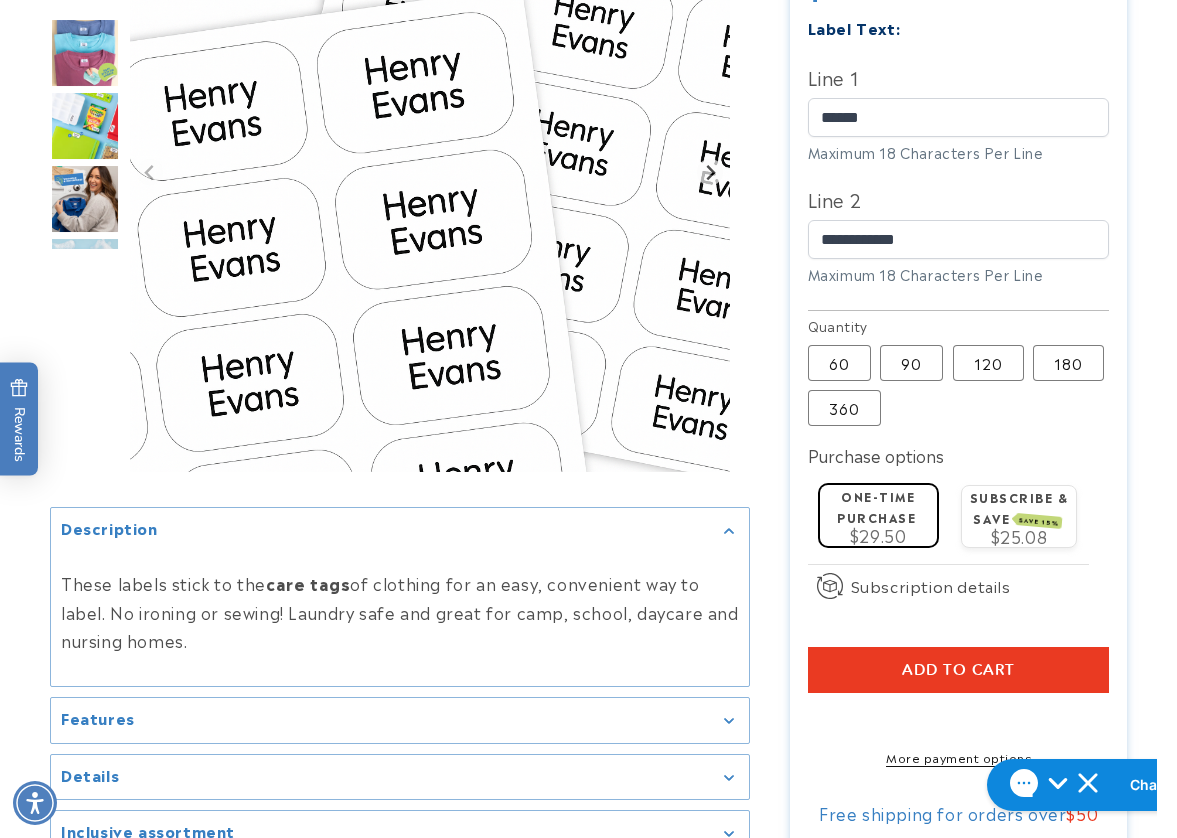 click on "Add to cart" at bounding box center (959, 670) 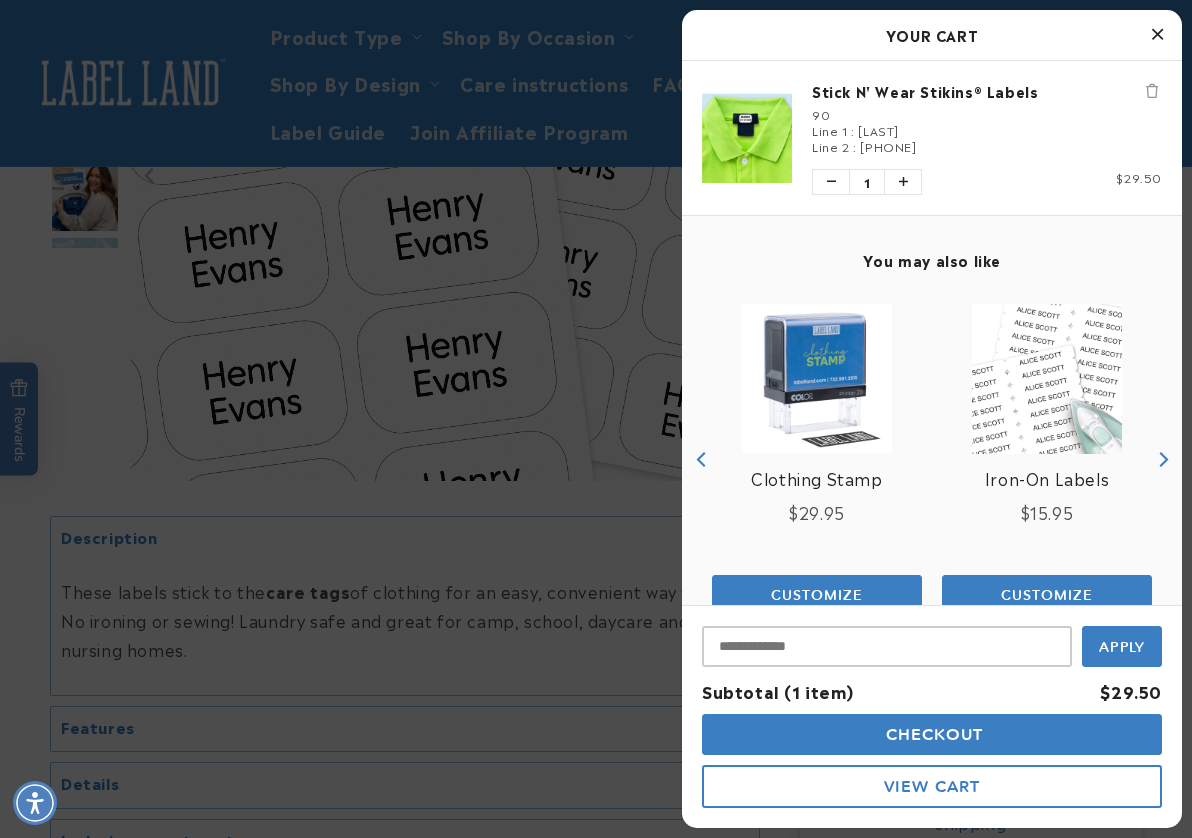click on "Checkout" at bounding box center (932, 734) 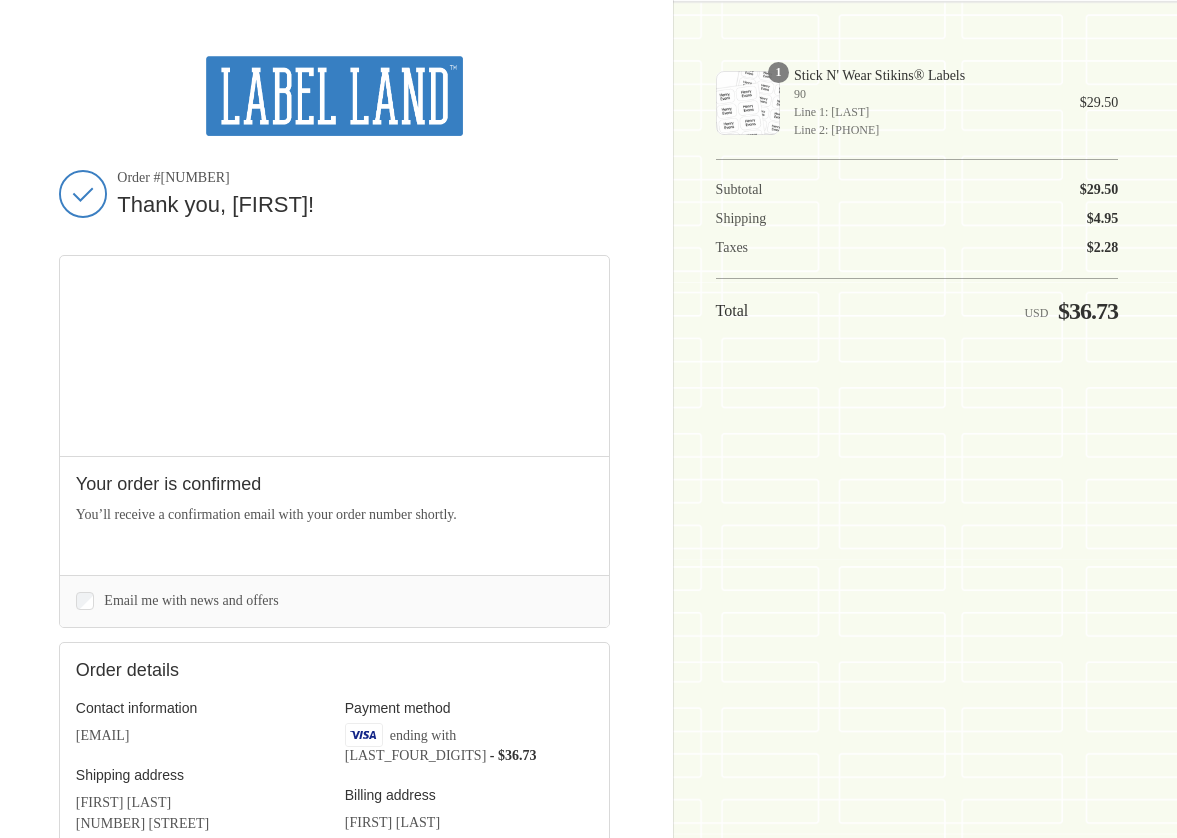 scroll, scrollTop: 0, scrollLeft: 0, axis: both 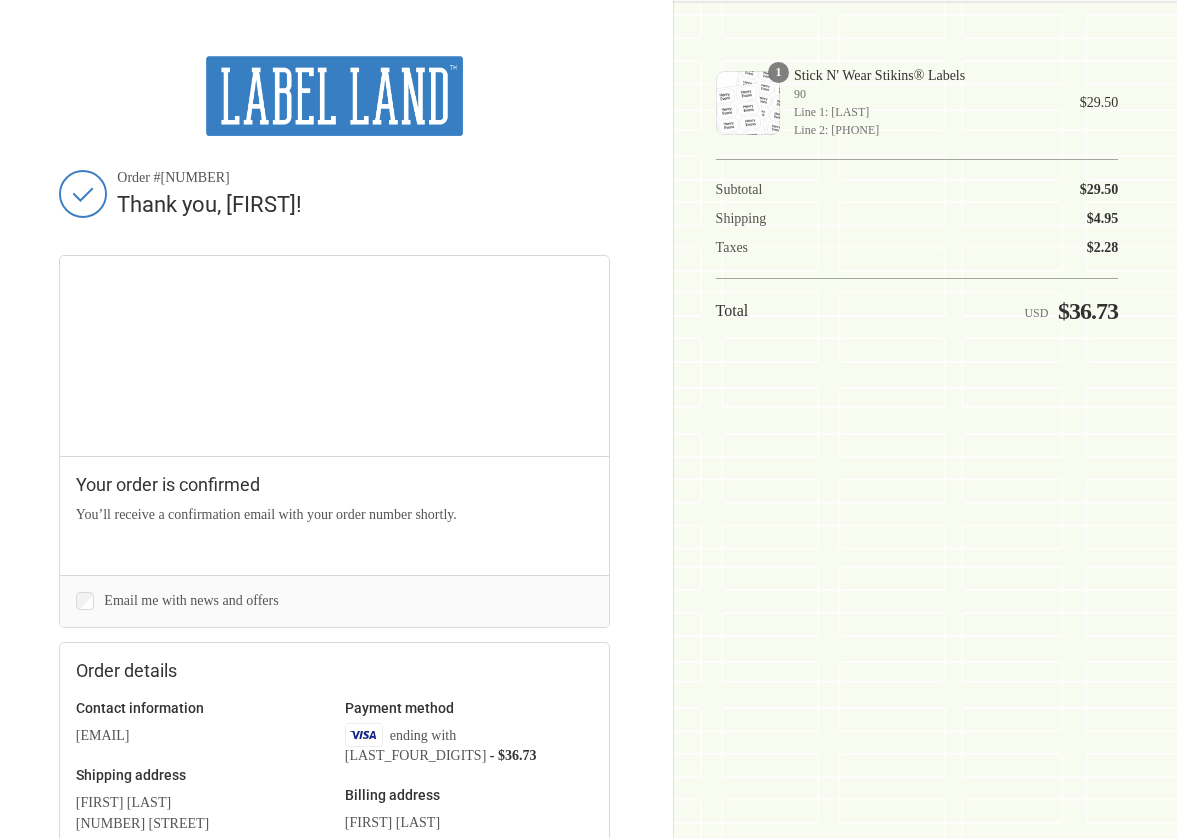 copy on "236242" 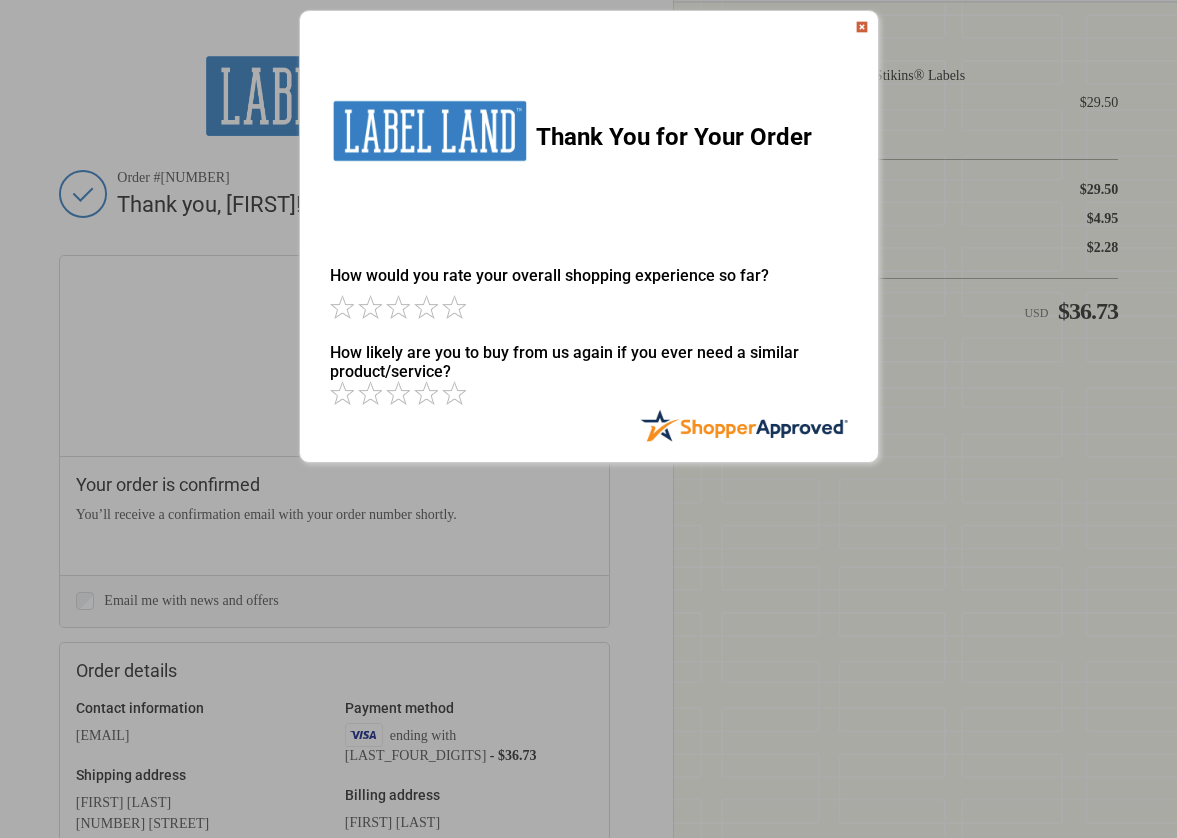 click at bounding box center (862, 27) 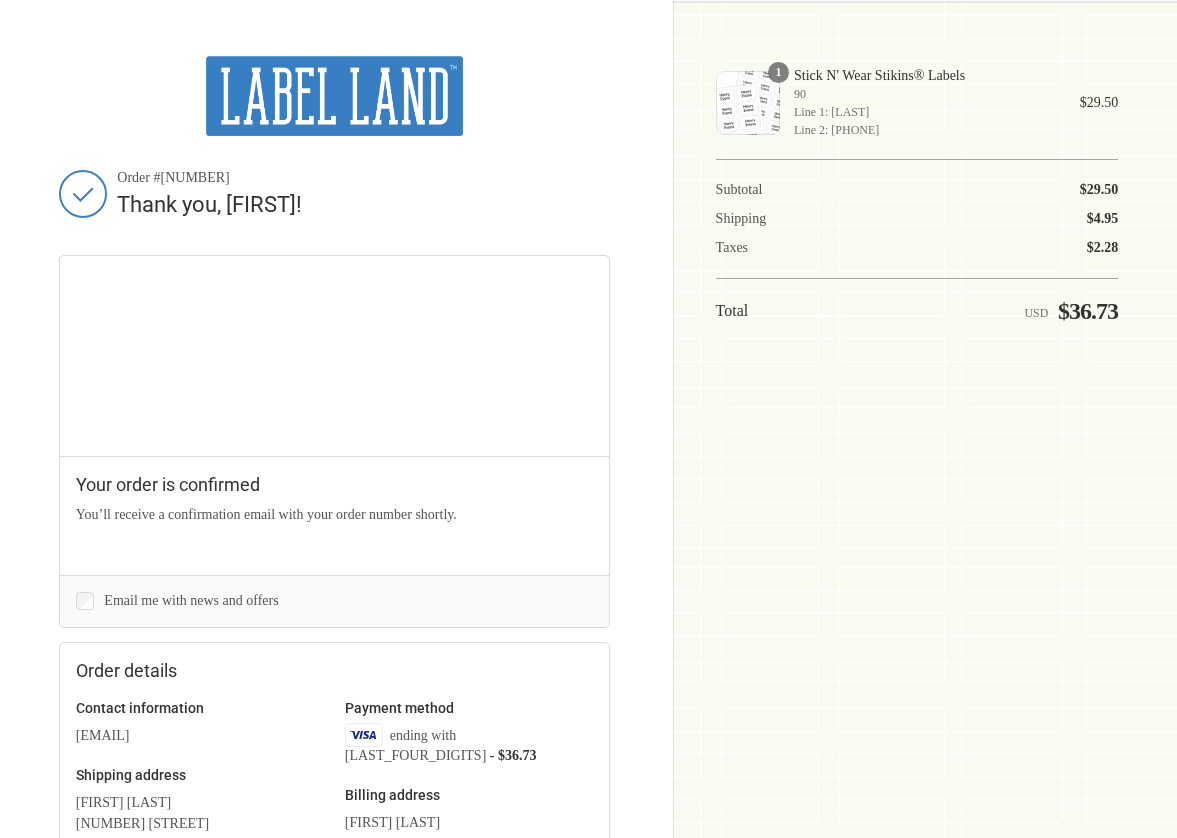 click on "Thank you for your purchase!
Order #236242
Thank you, Michael!
Your order is confirmed
You’ll receive a confirmation email with your order number shortly.
Items in this shipment
Product image
Description
Quantity" at bounding box center (588, 601) 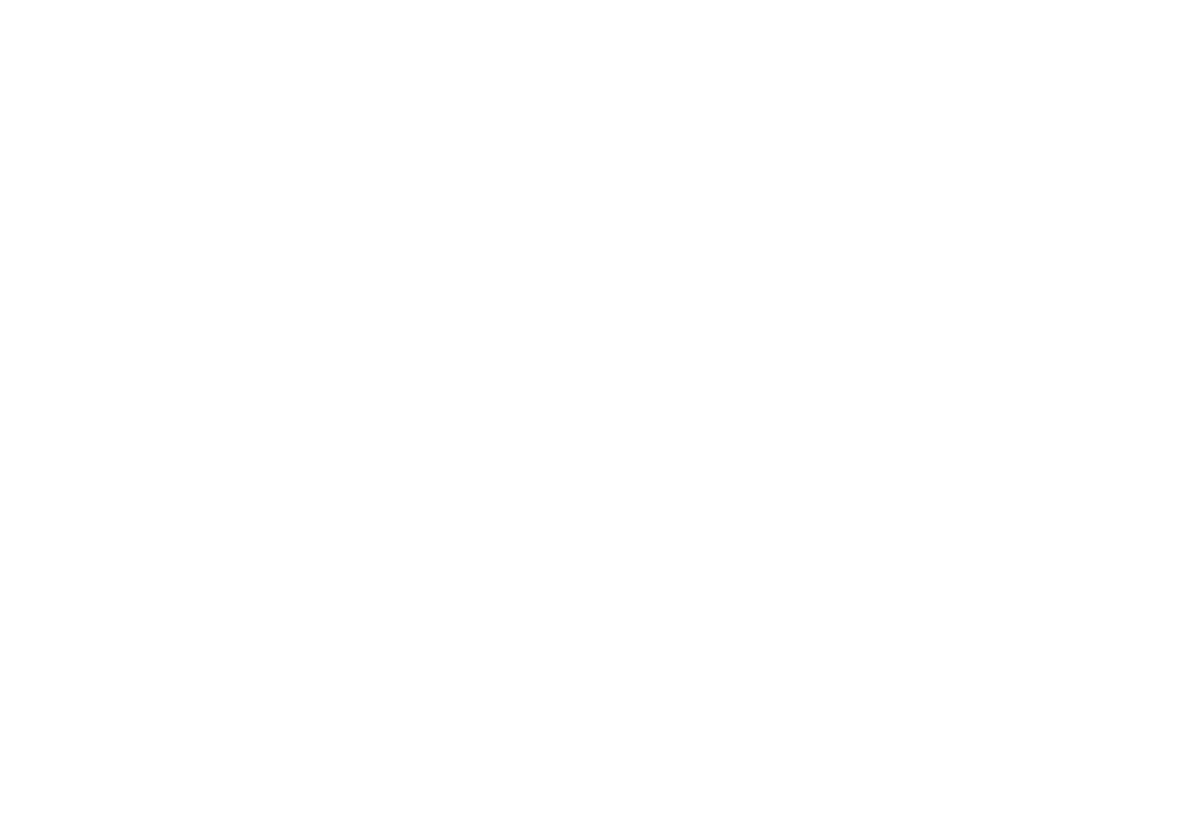 scroll, scrollTop: 0, scrollLeft: 0, axis: both 